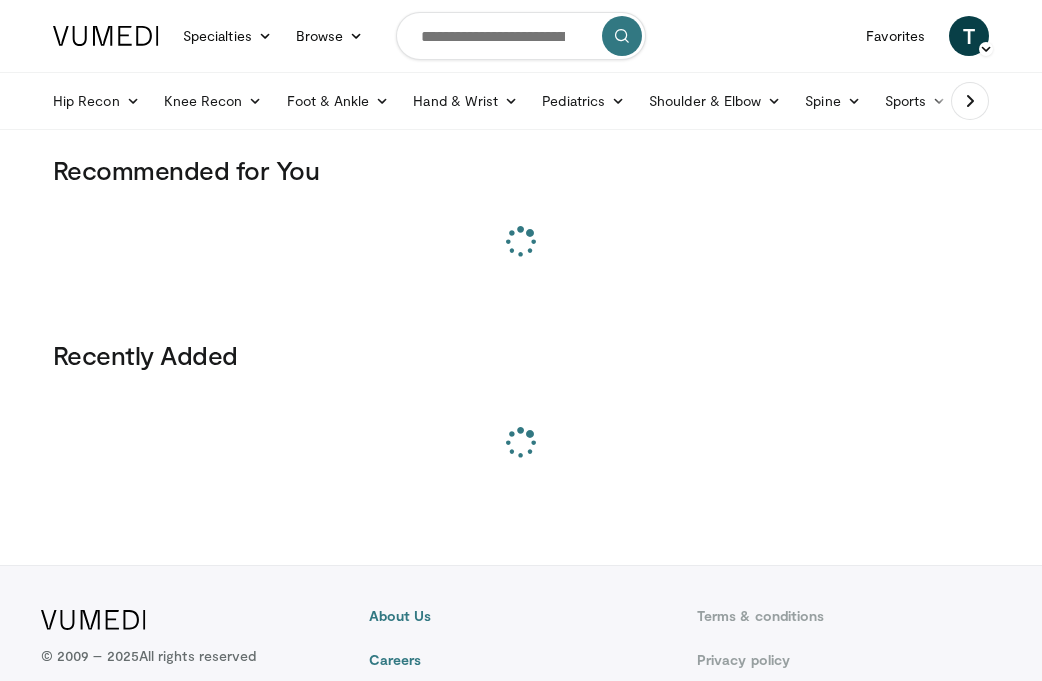 scroll, scrollTop: 0, scrollLeft: 0, axis: both 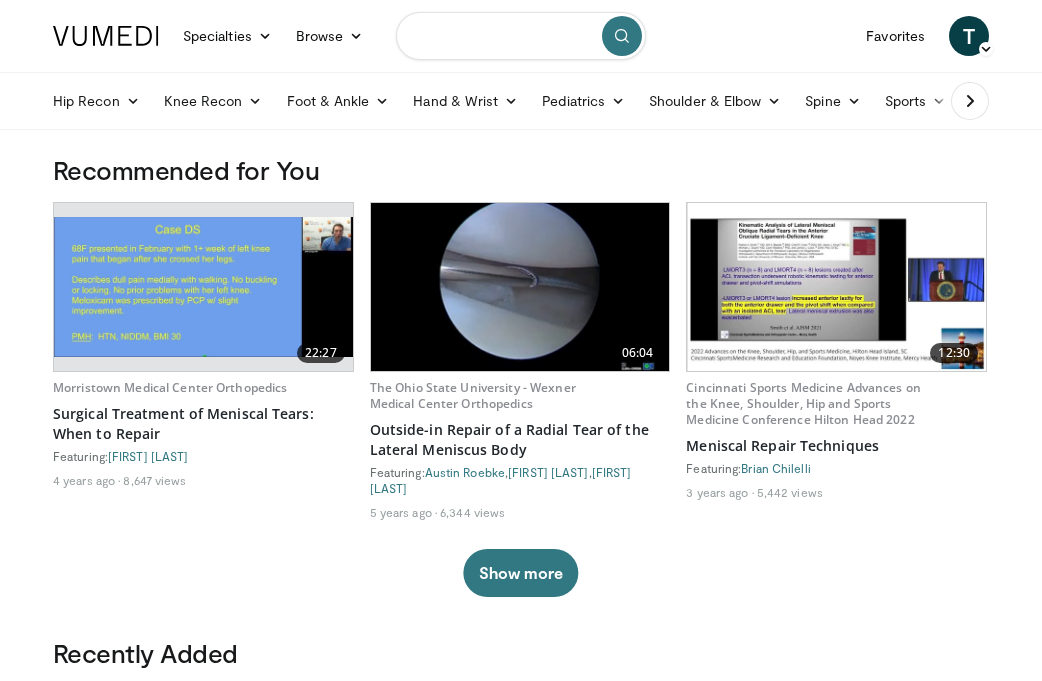 click at bounding box center [521, 36] 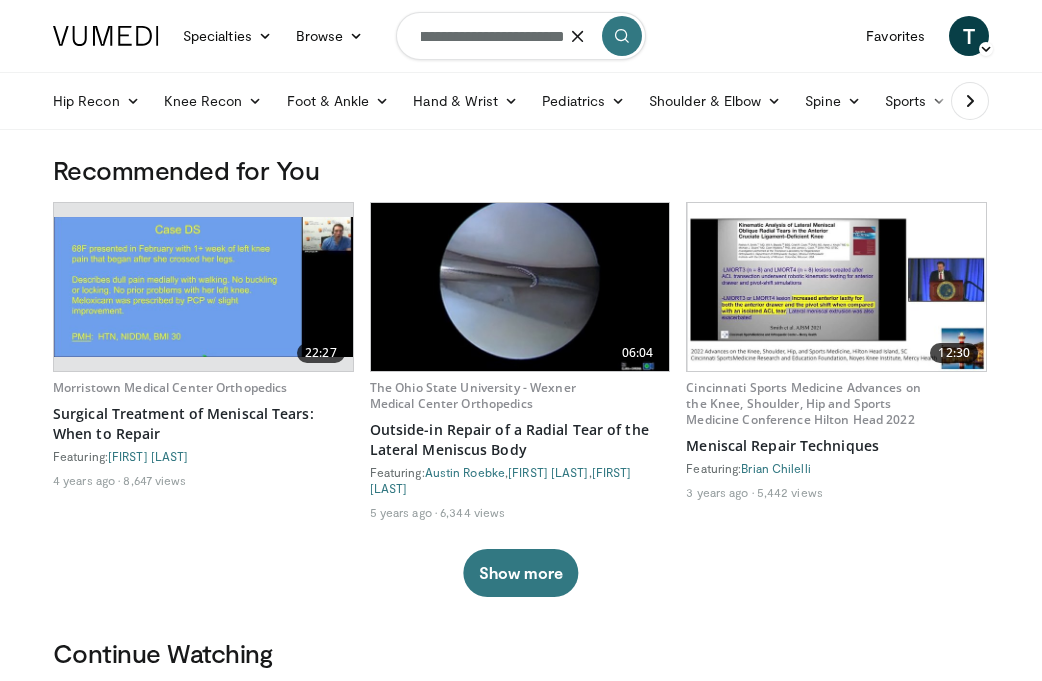 scroll, scrollTop: 0, scrollLeft: 52, axis: horizontal 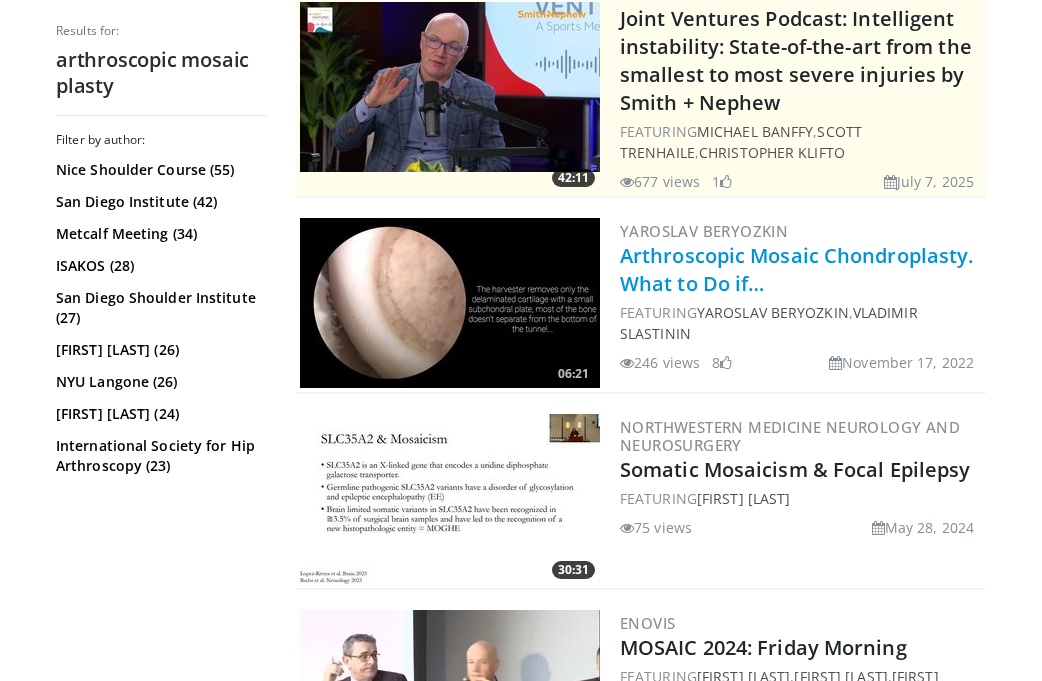 click on "Arthroscopic Mosaic Chondroplasty. What to Do if…" at bounding box center (796, 269) 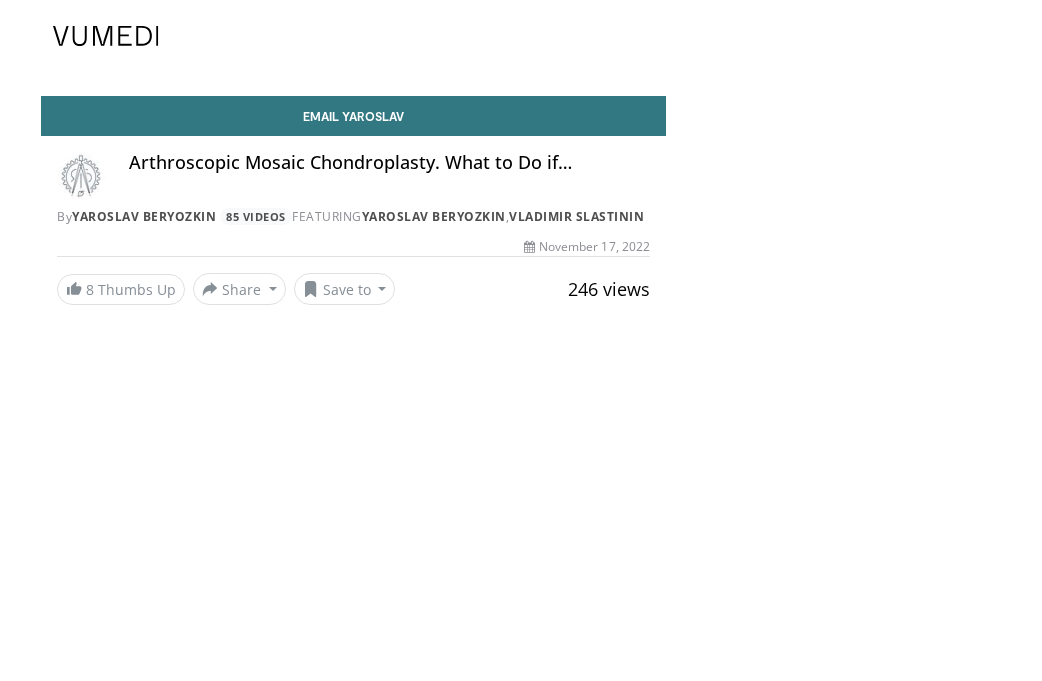 scroll, scrollTop: 0, scrollLeft: 0, axis: both 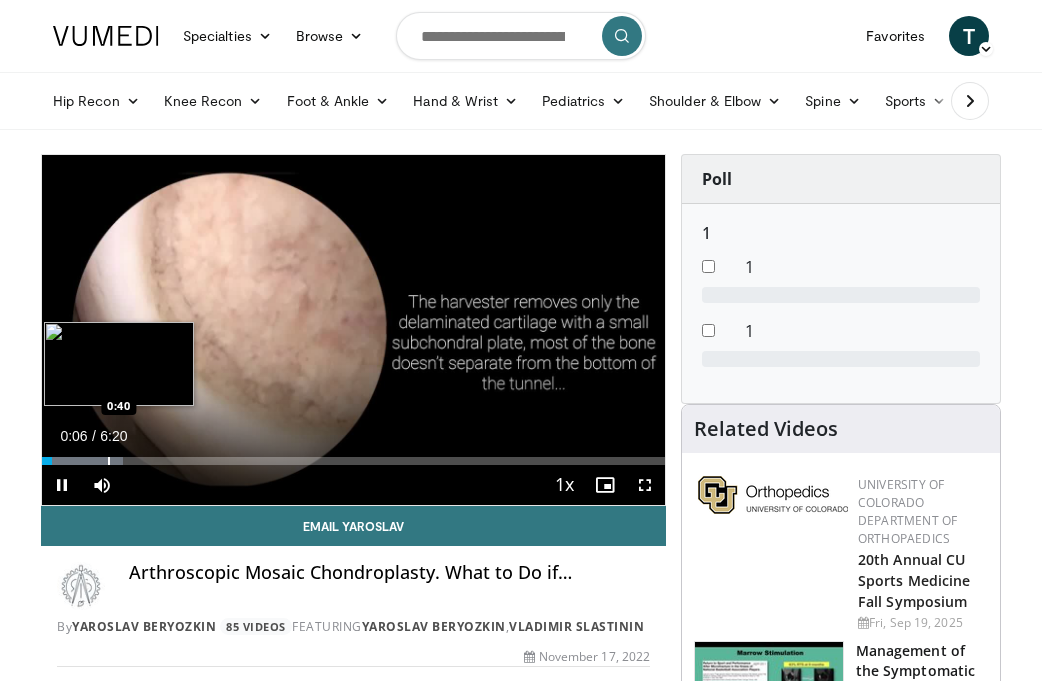 click at bounding box center (109, 461) 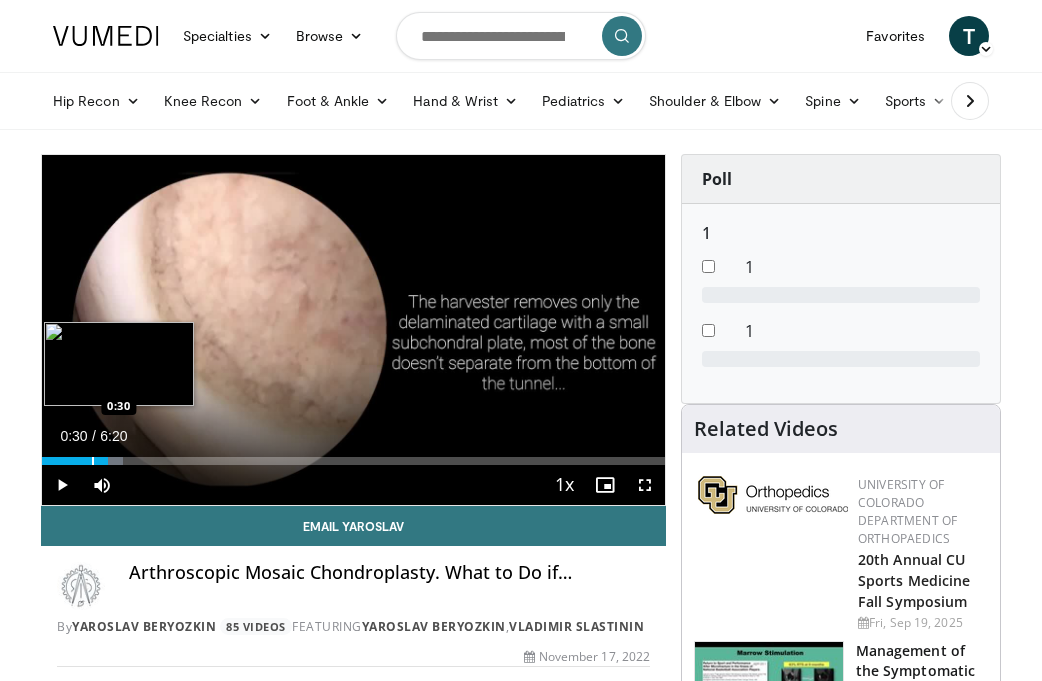 click at bounding box center [93, 461] 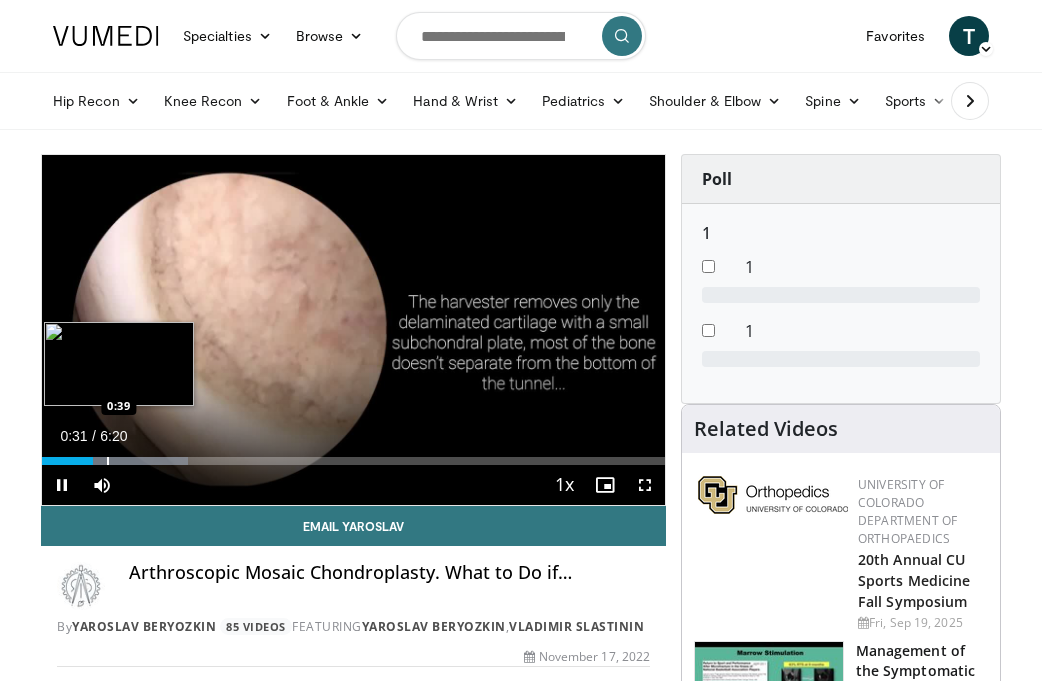 click at bounding box center (108, 461) 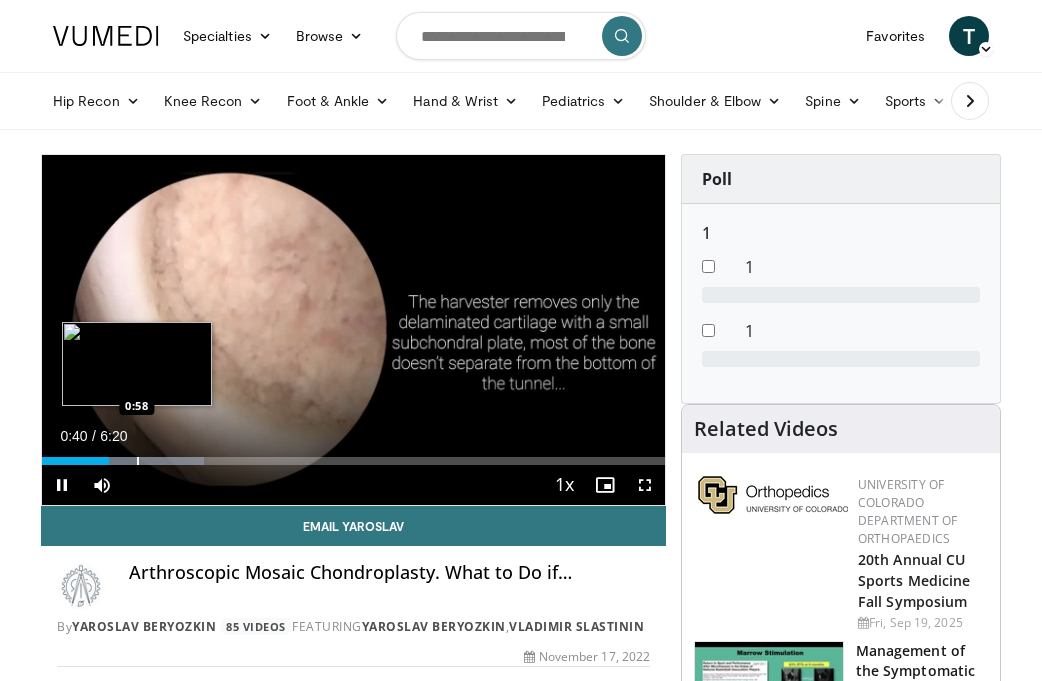 click on "10 seconds
Tap to unmute" at bounding box center [353, 330] 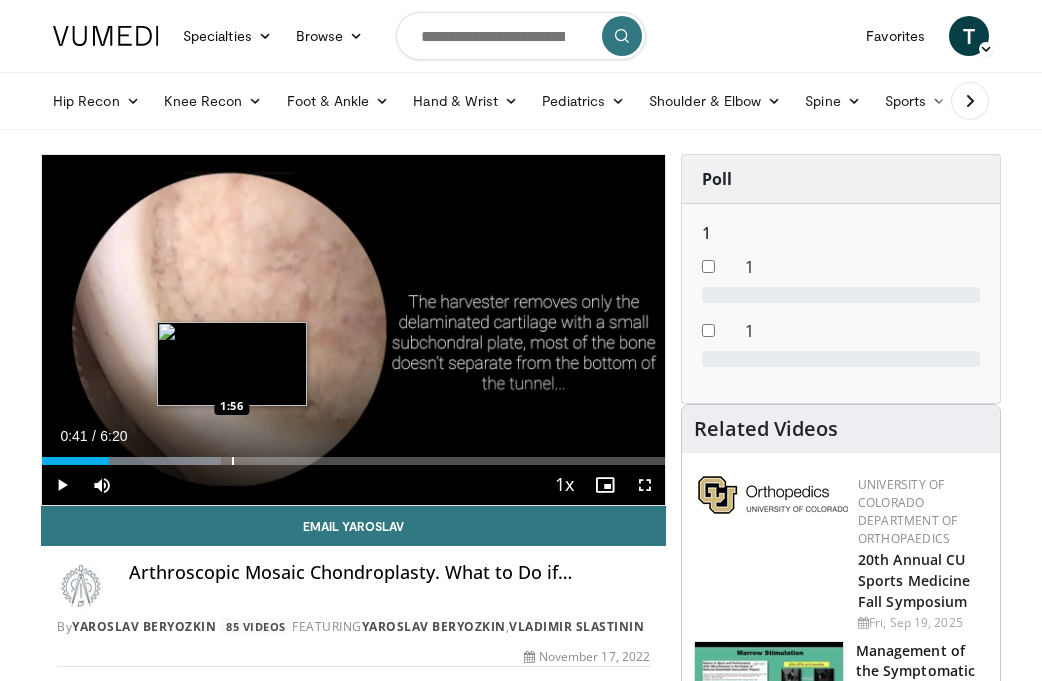 click at bounding box center [233, 461] 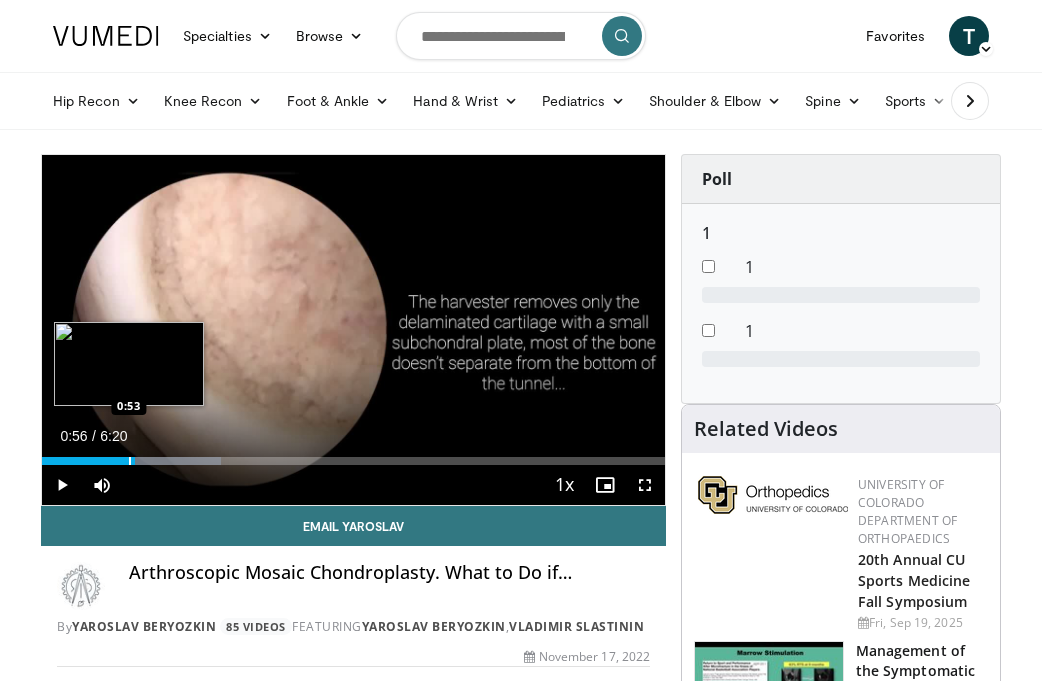 click at bounding box center (130, 461) 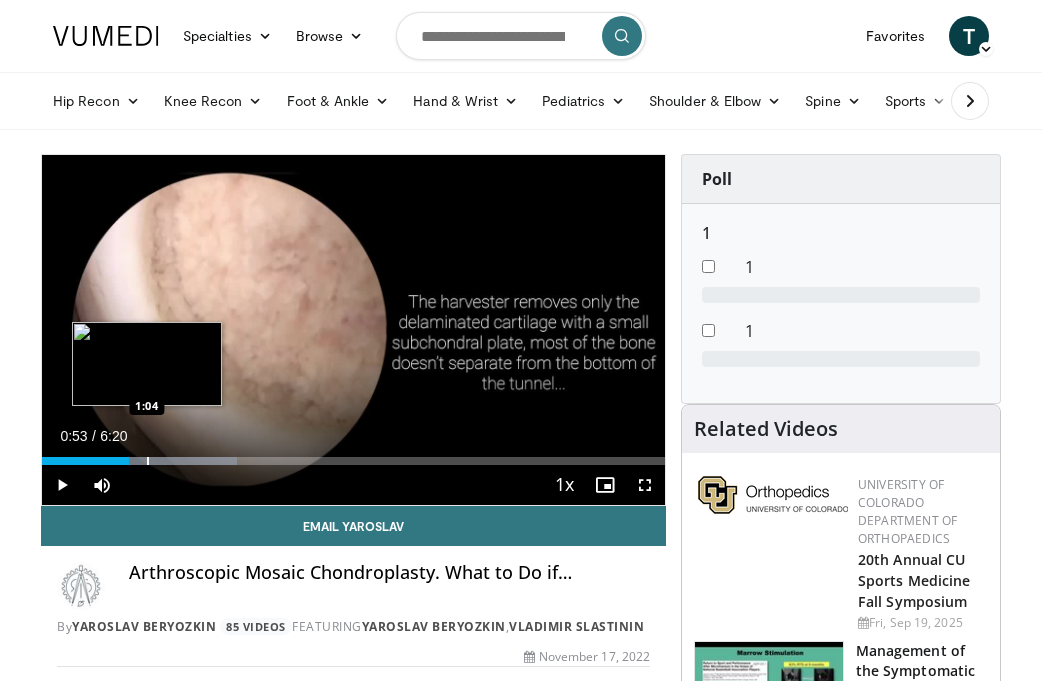 click at bounding box center [148, 461] 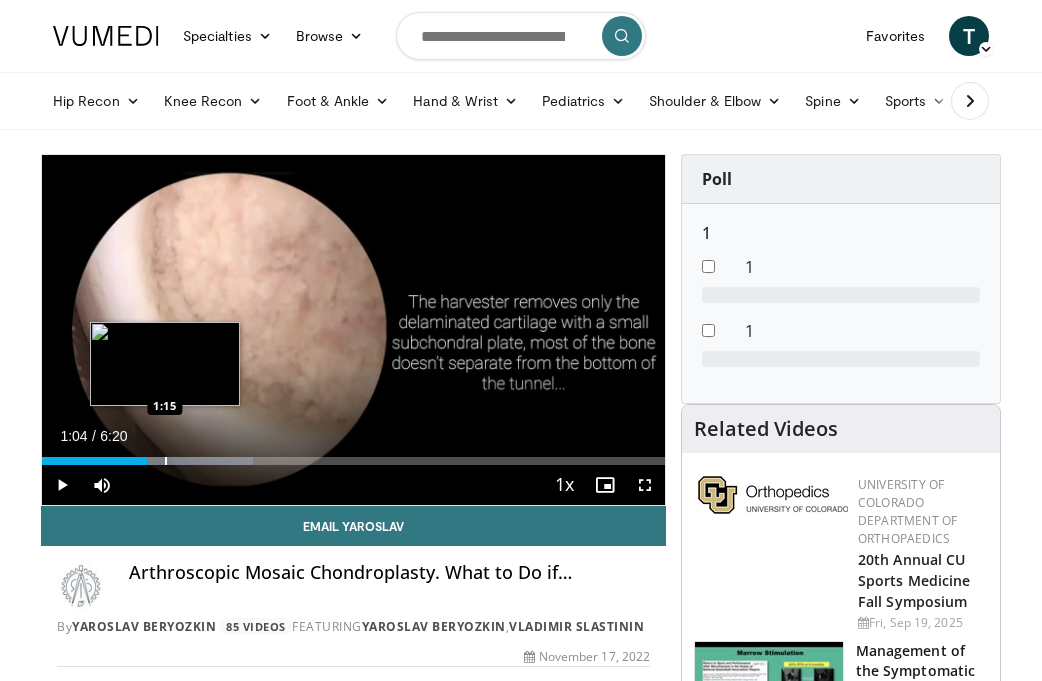 click at bounding box center (166, 461) 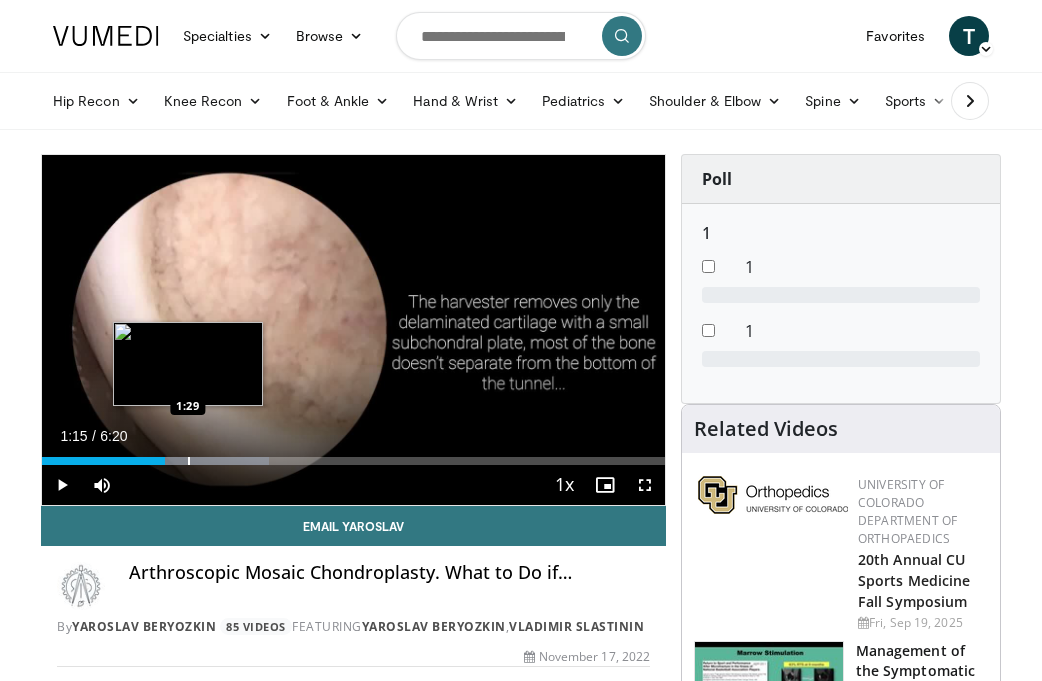 click at bounding box center (189, 461) 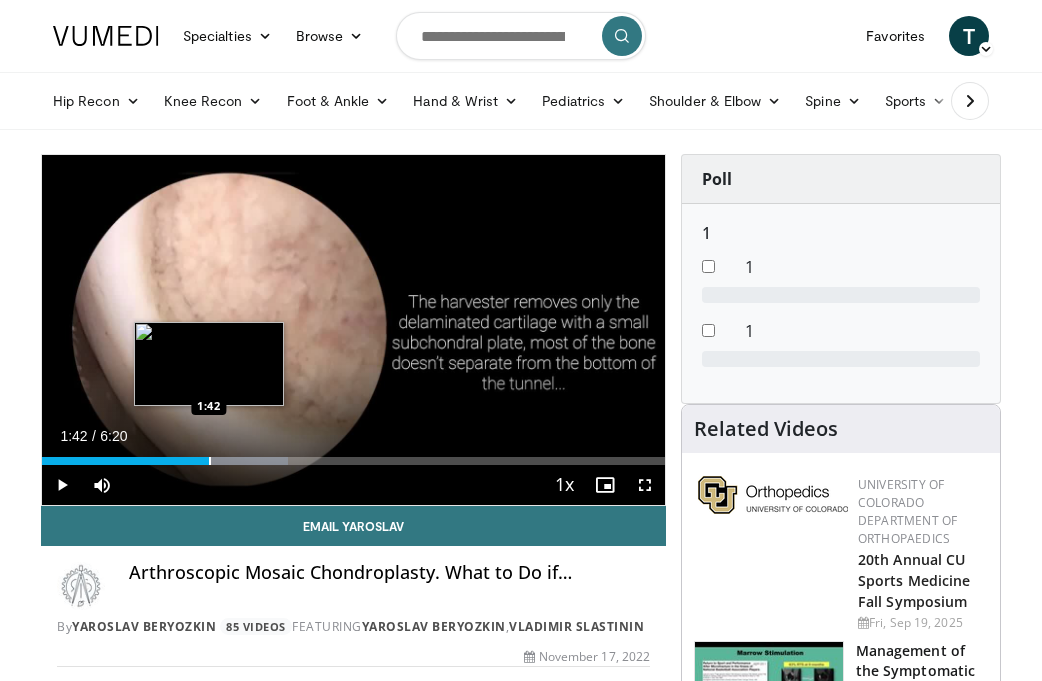 click at bounding box center (210, 461) 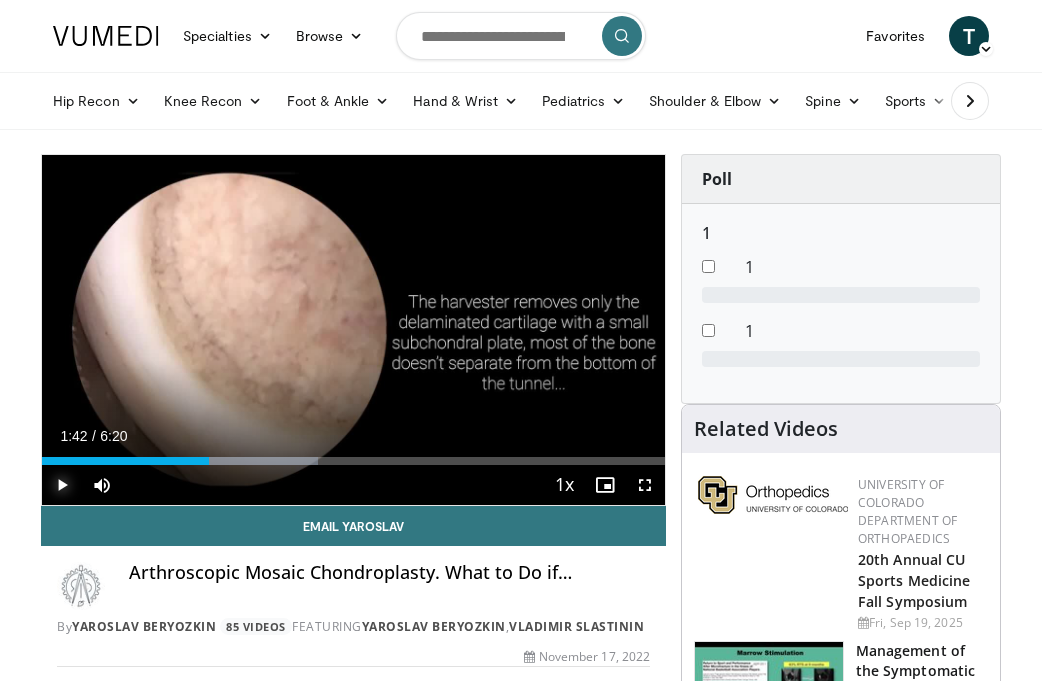 click at bounding box center [62, 485] 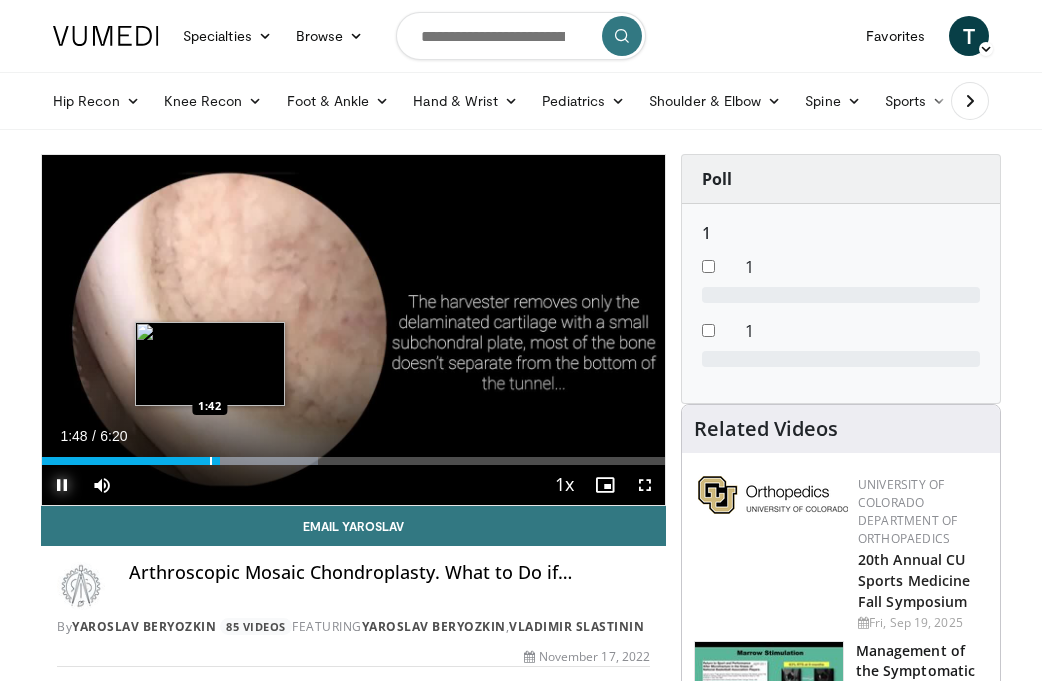 click at bounding box center [211, 461] 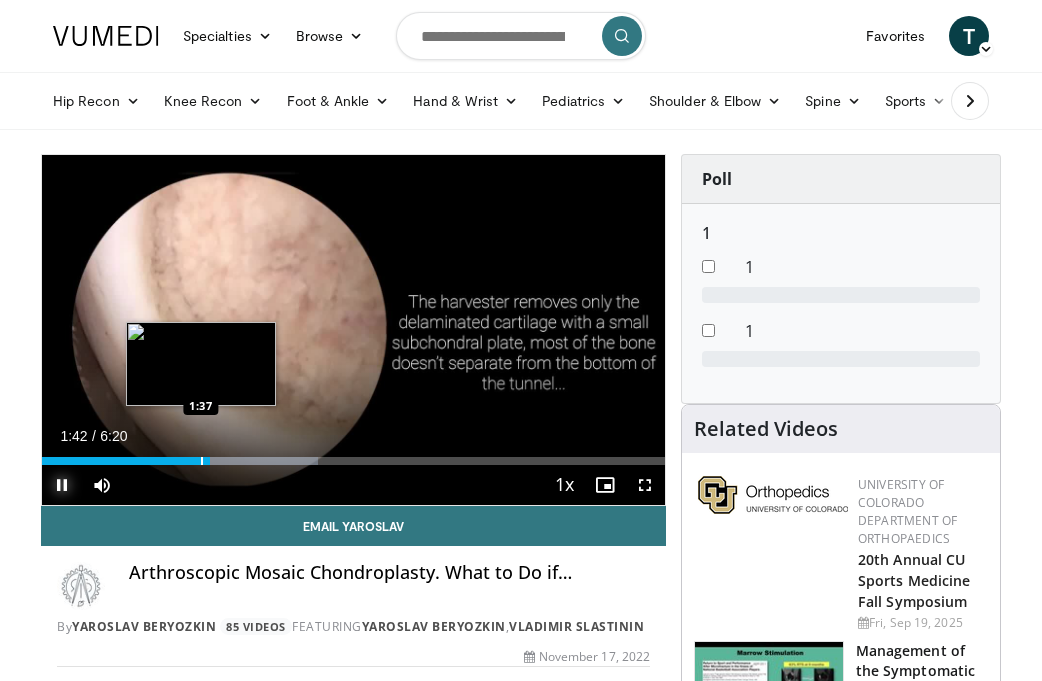 click at bounding box center [202, 461] 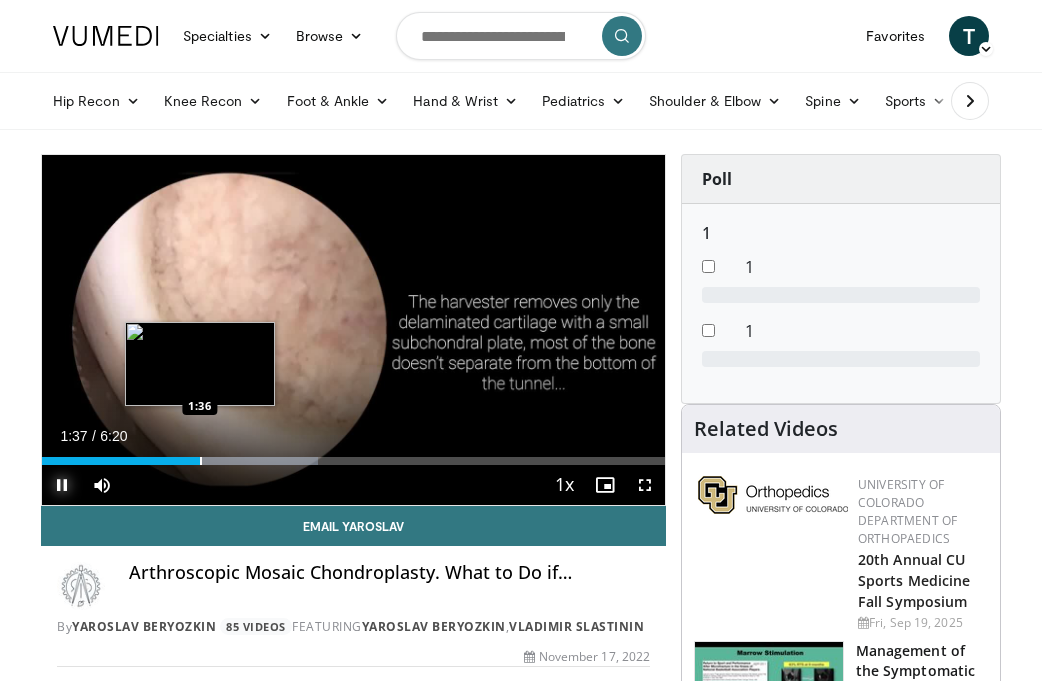 click at bounding box center [201, 461] 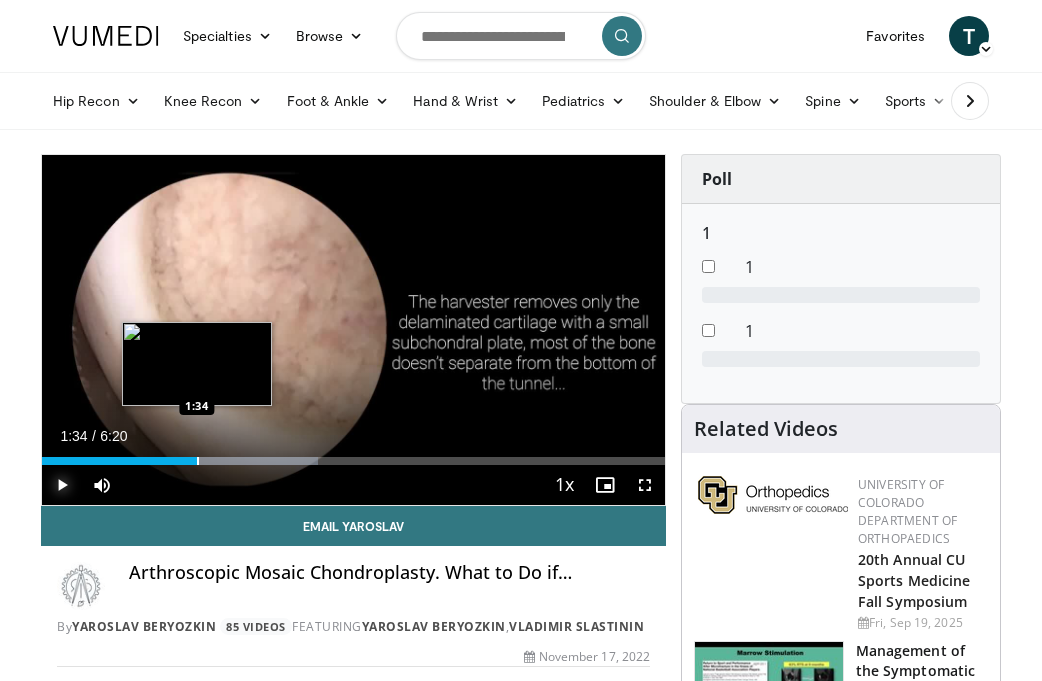 click at bounding box center [198, 461] 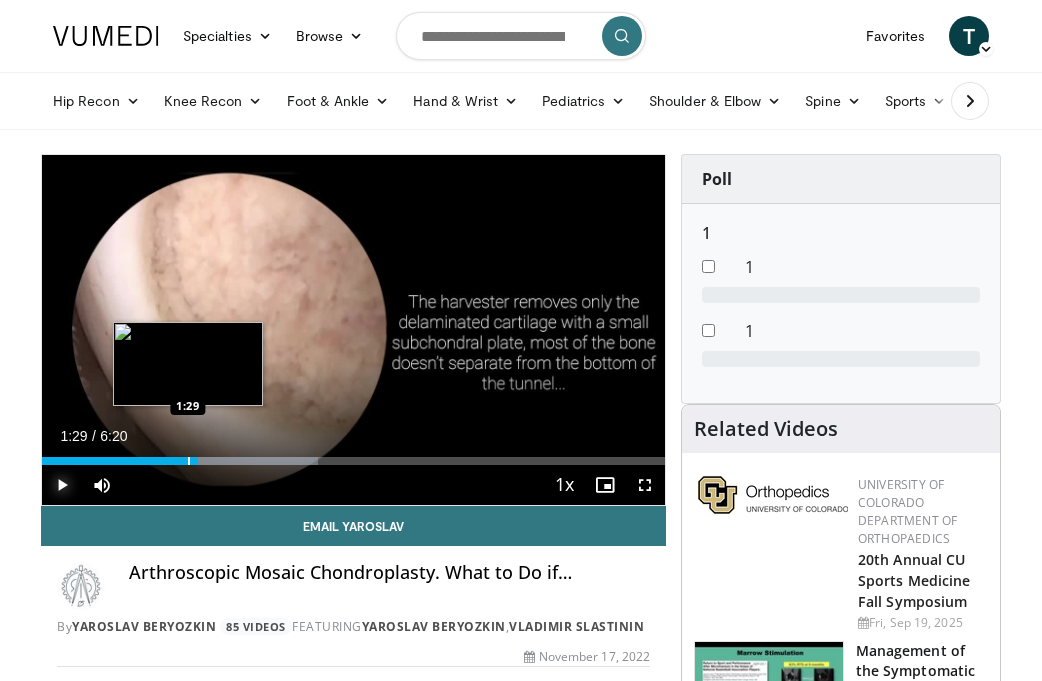 click at bounding box center [189, 461] 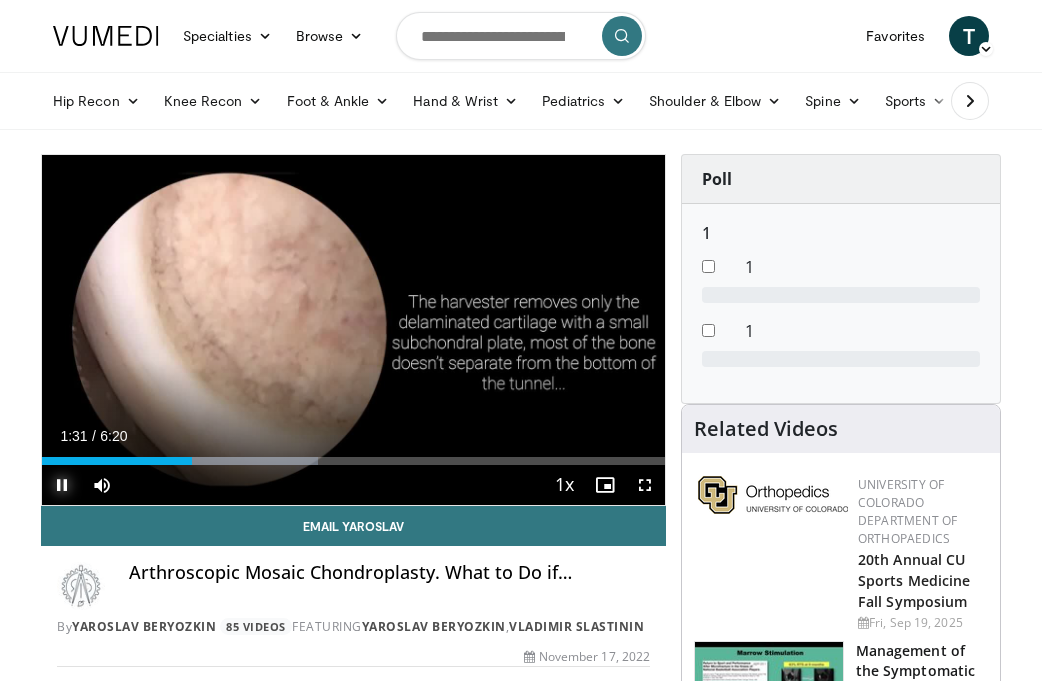 click at bounding box center [62, 485] 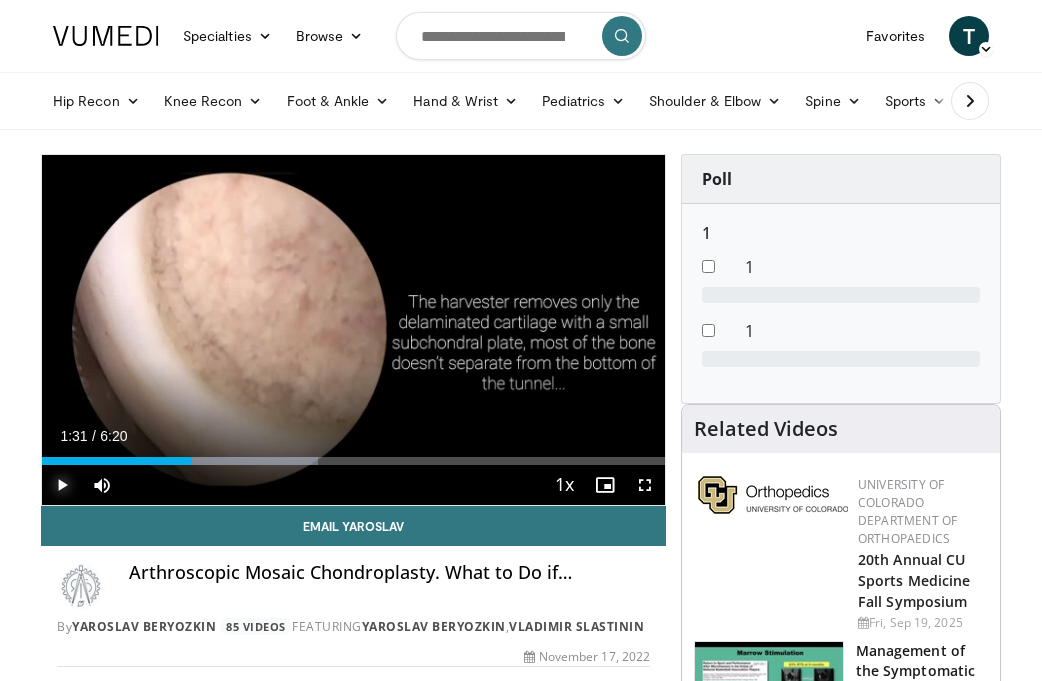 click at bounding box center (62, 485) 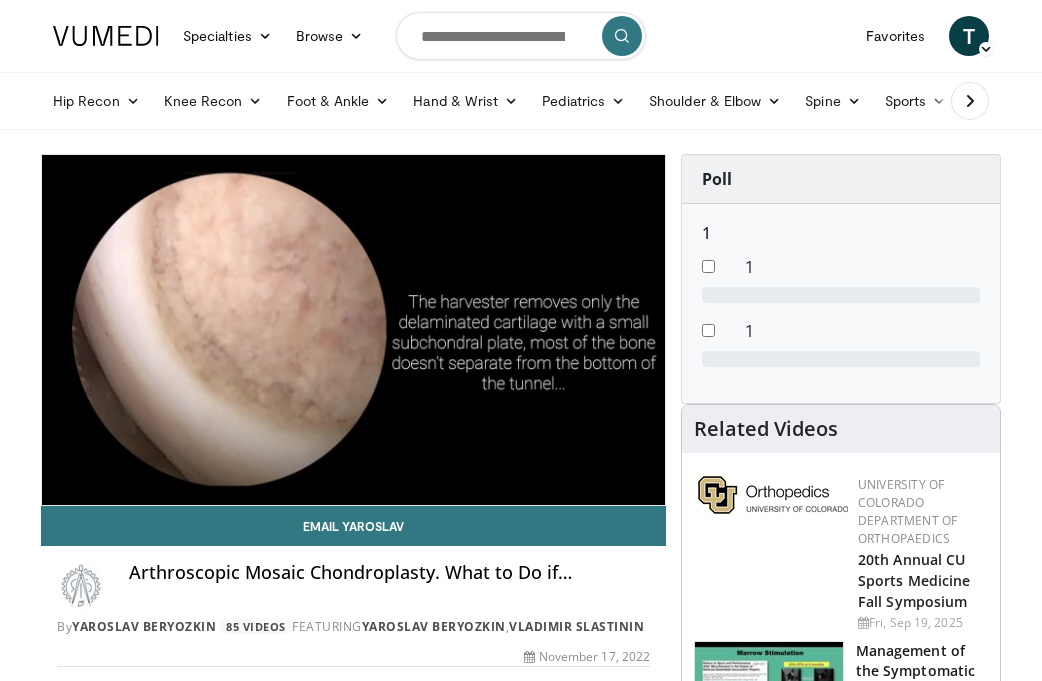 click on "**********" at bounding box center [353, 330] 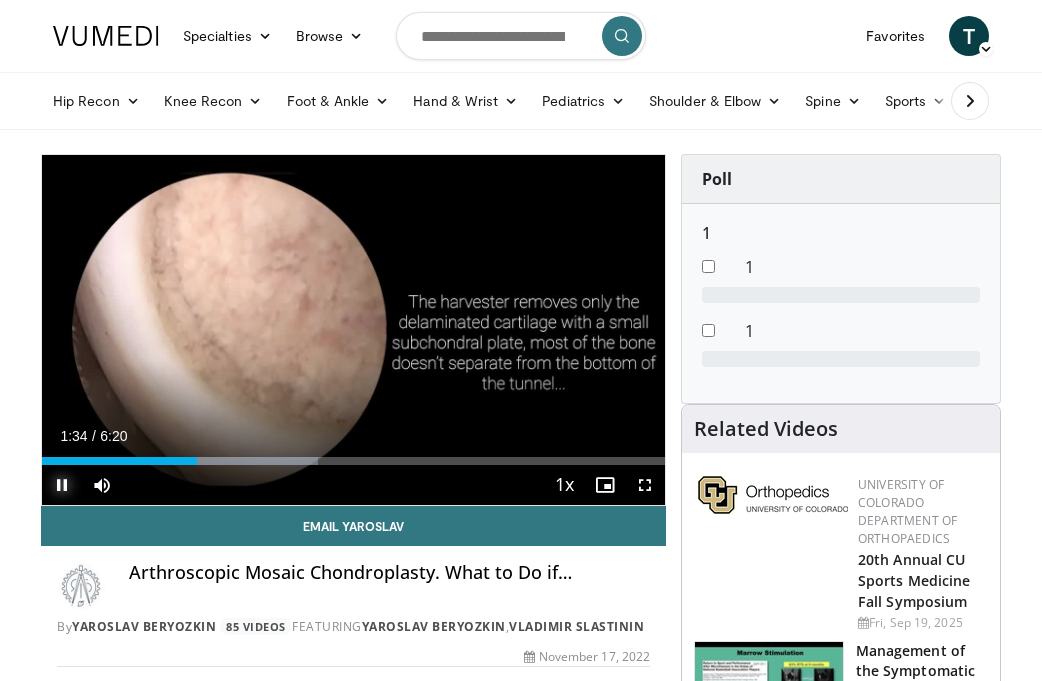 click at bounding box center [62, 485] 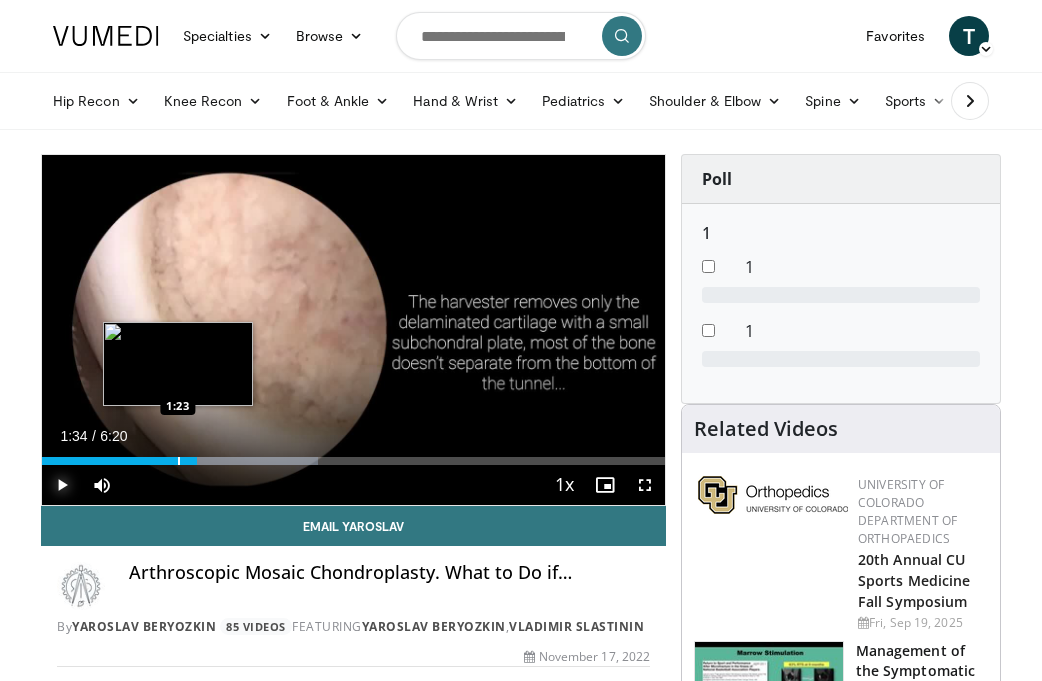 click at bounding box center (179, 461) 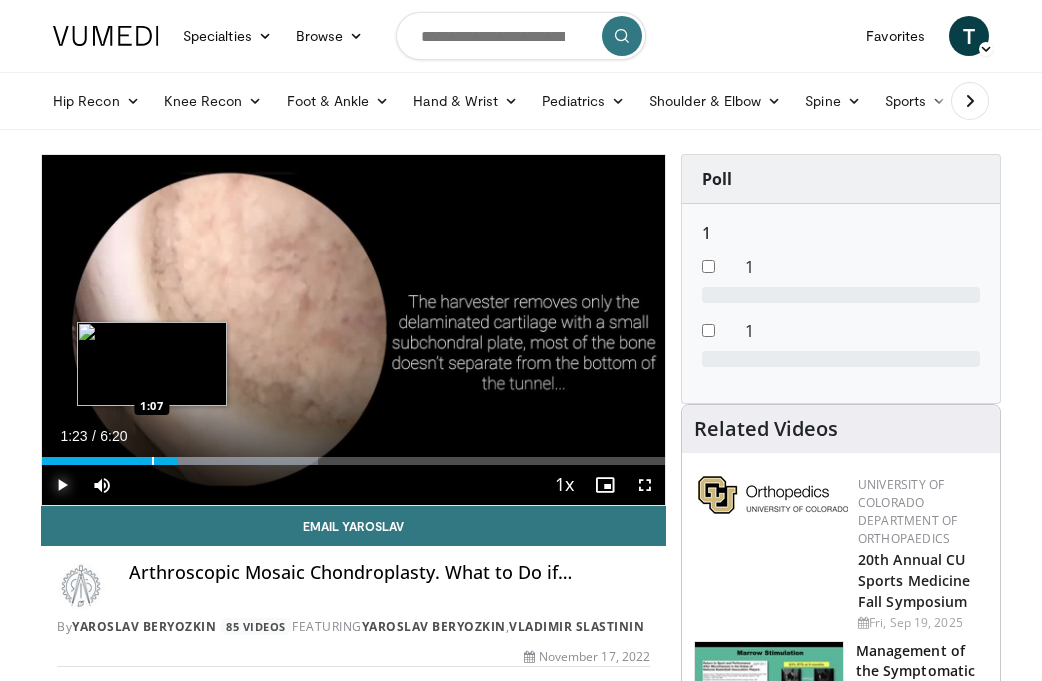 click at bounding box center [153, 461] 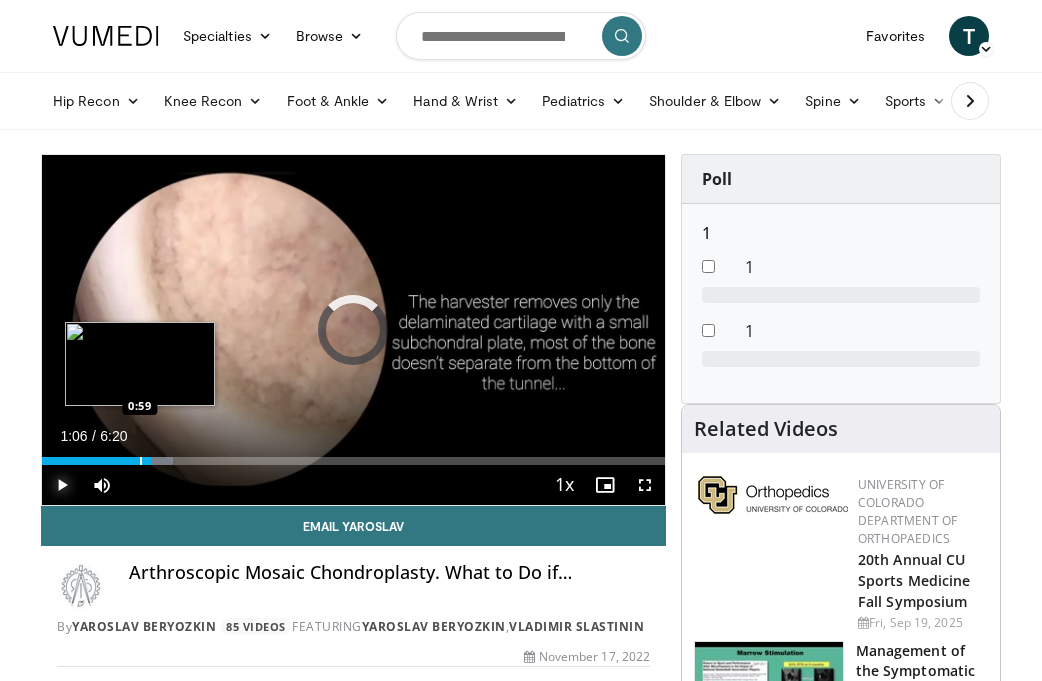 click at bounding box center (141, 461) 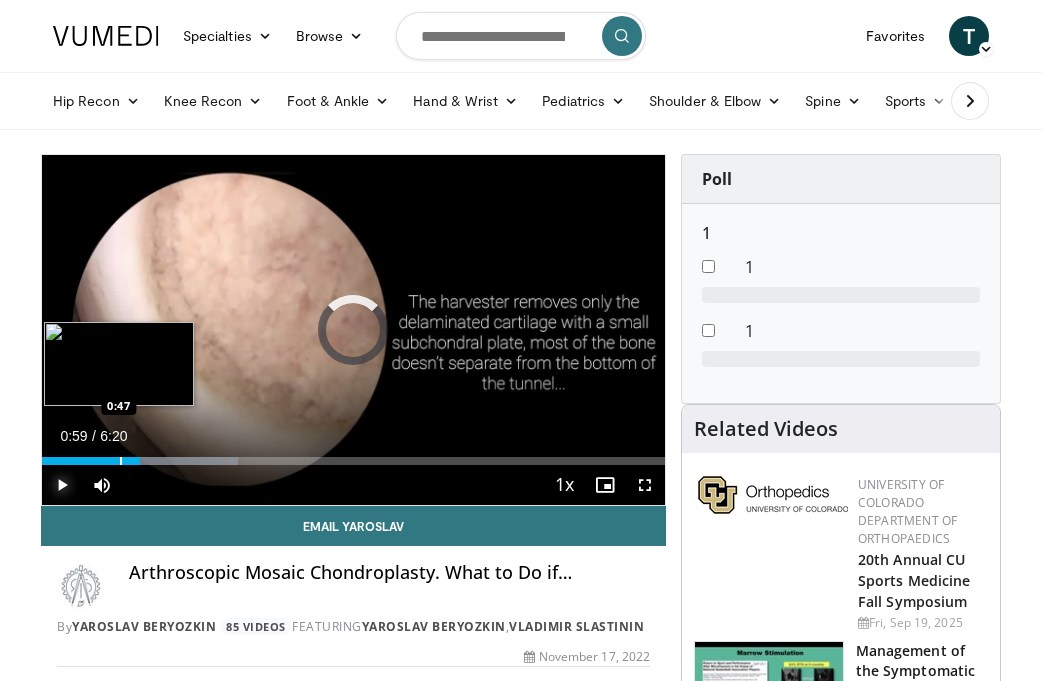click at bounding box center [121, 461] 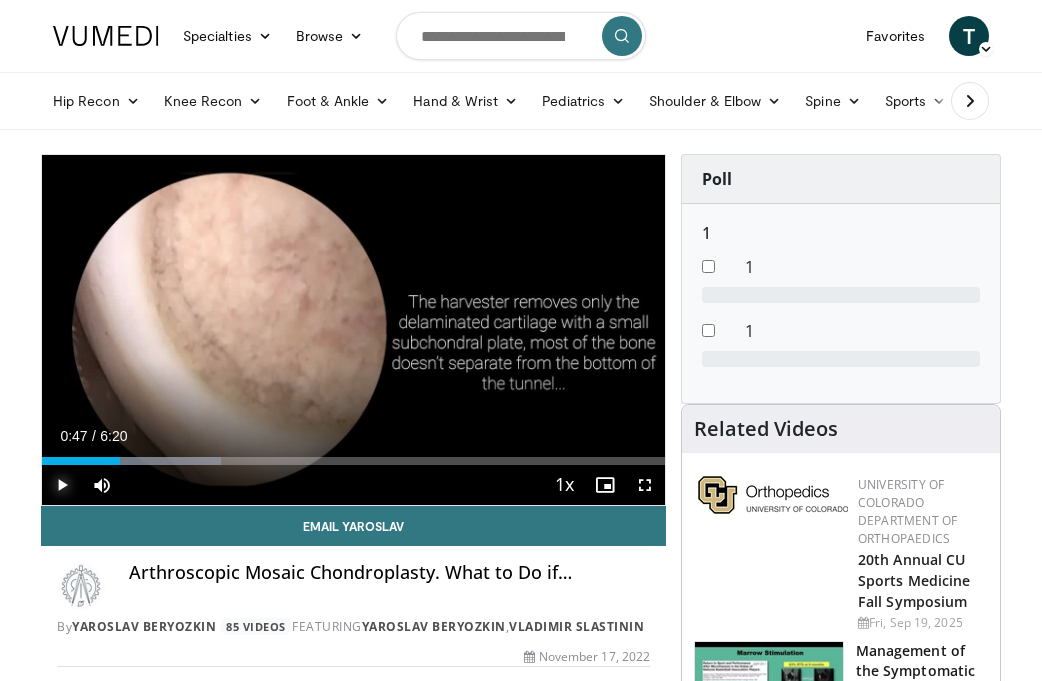 click at bounding box center (62, 485) 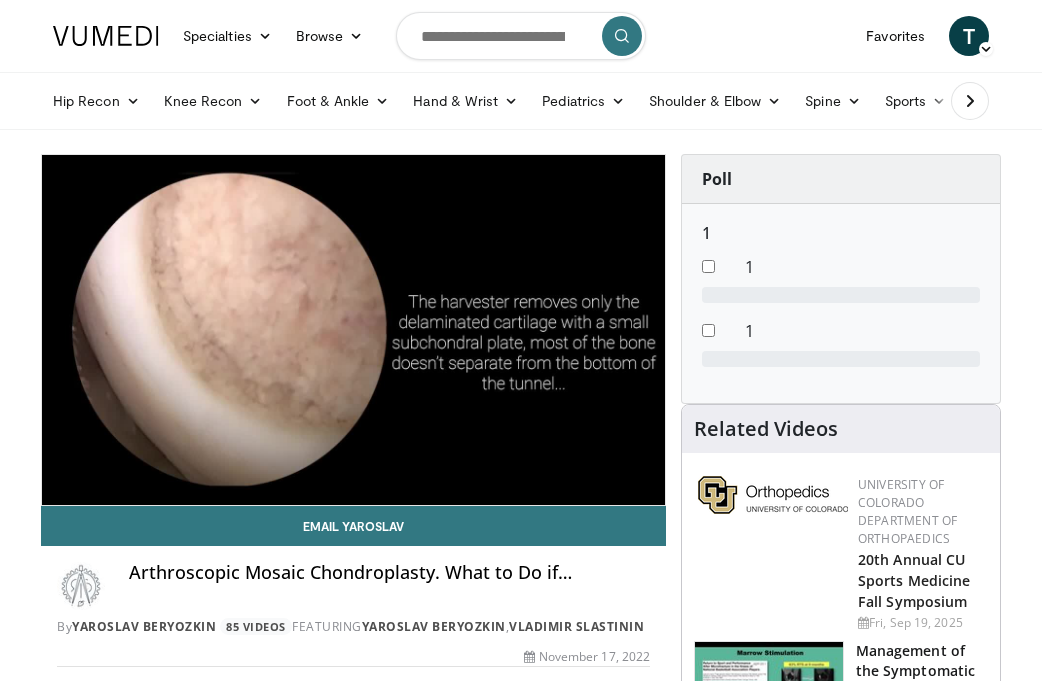click on "10 seconds
Tap to unmute" at bounding box center [353, 330] 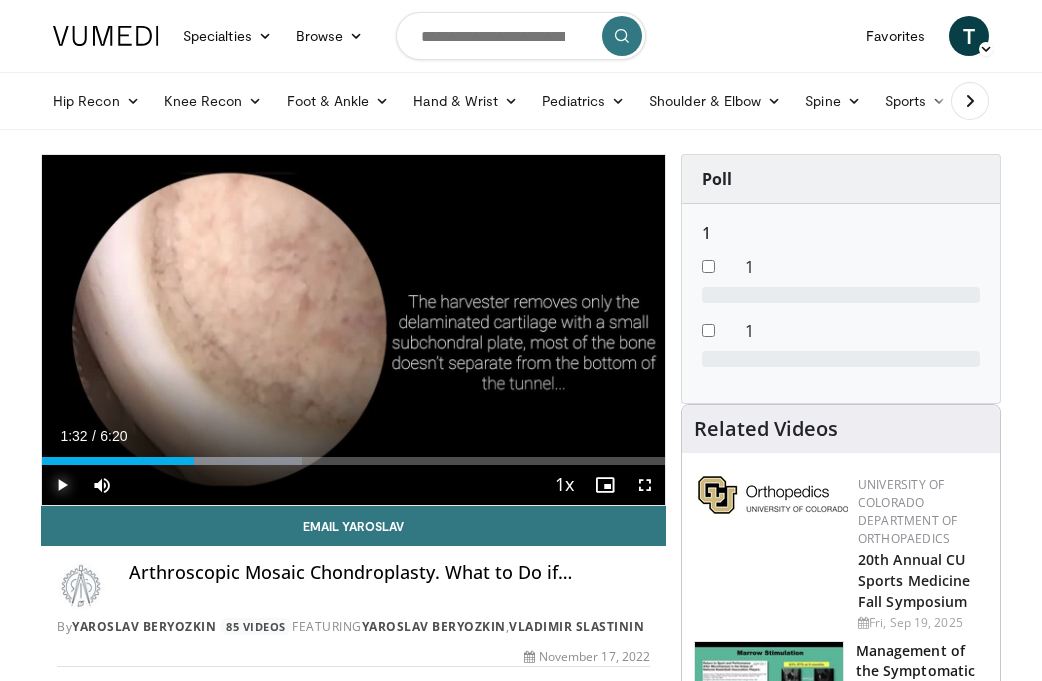 click at bounding box center (62, 485) 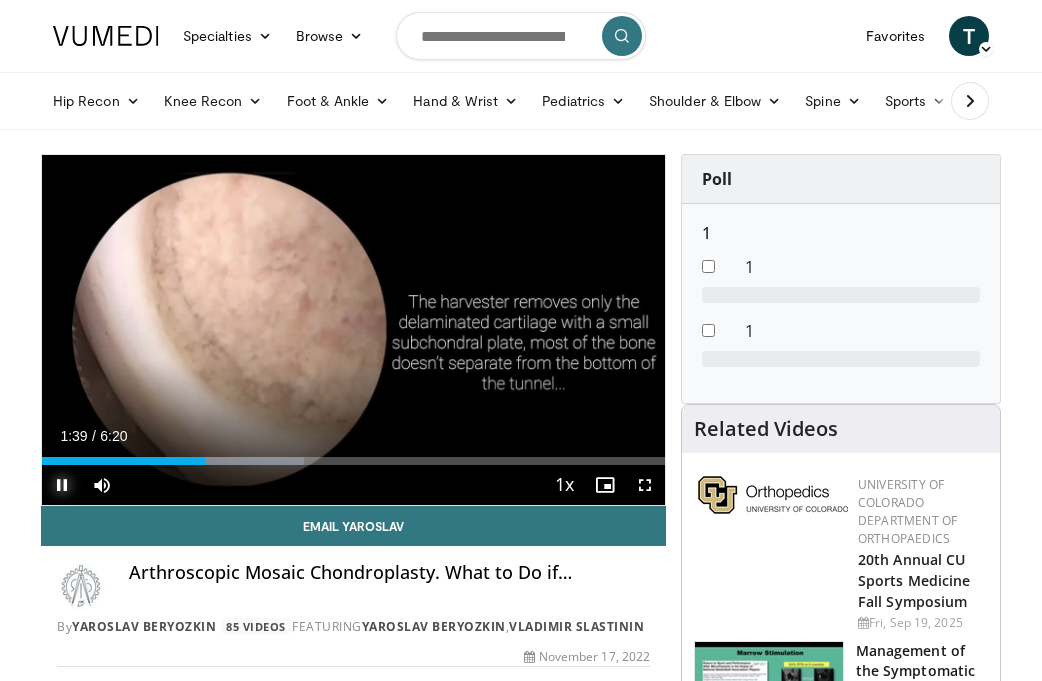 click at bounding box center (62, 485) 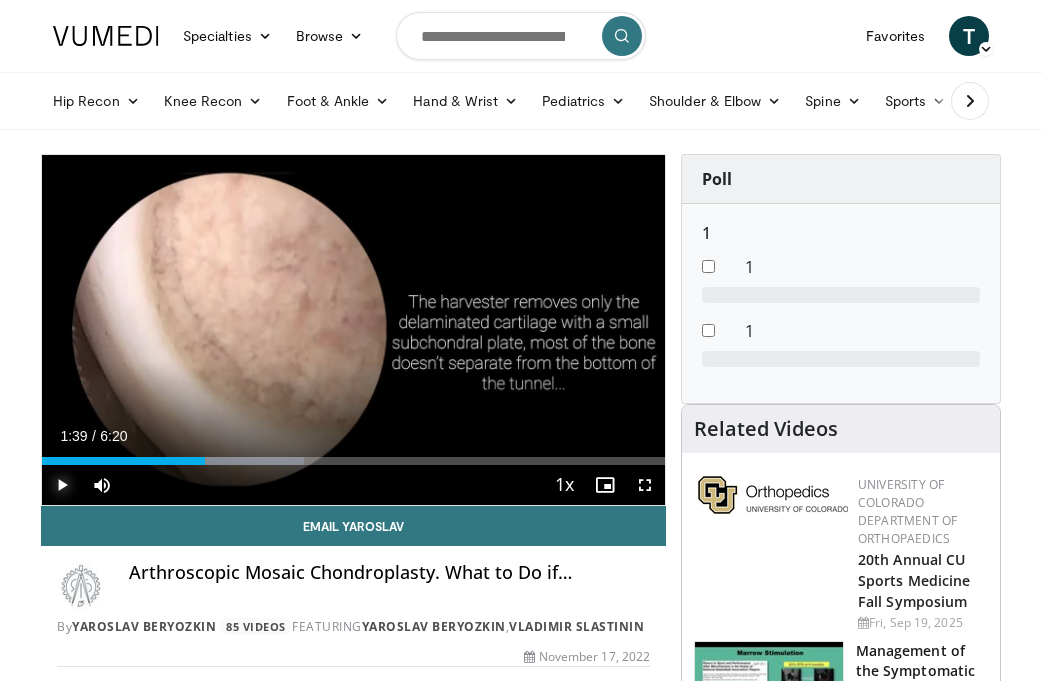 click at bounding box center [62, 485] 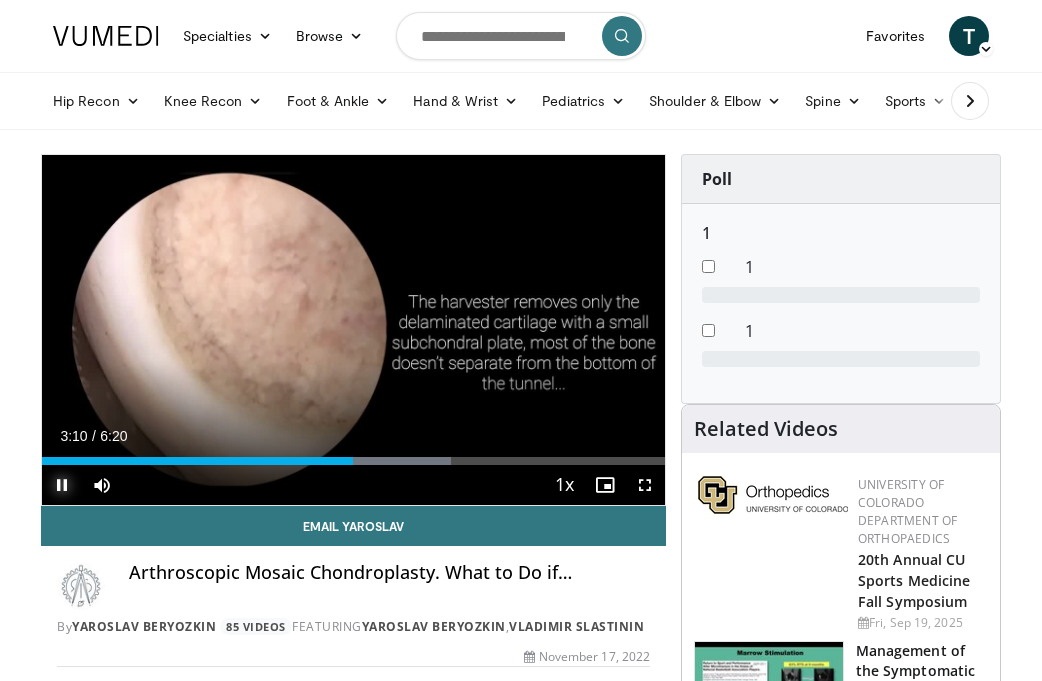 click at bounding box center (62, 485) 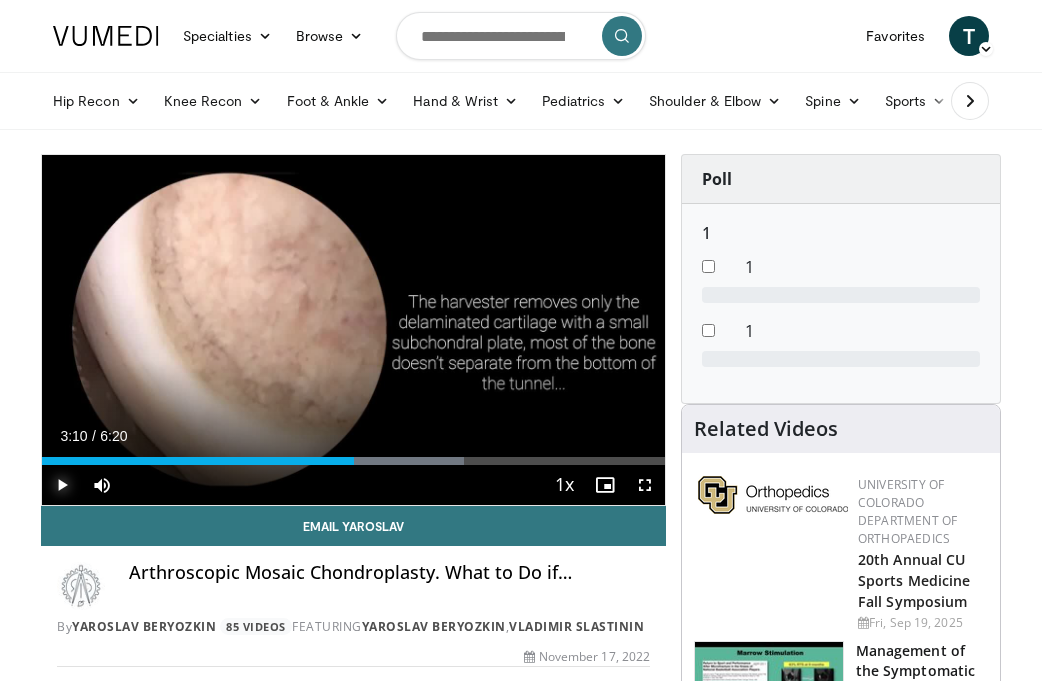 click at bounding box center (62, 485) 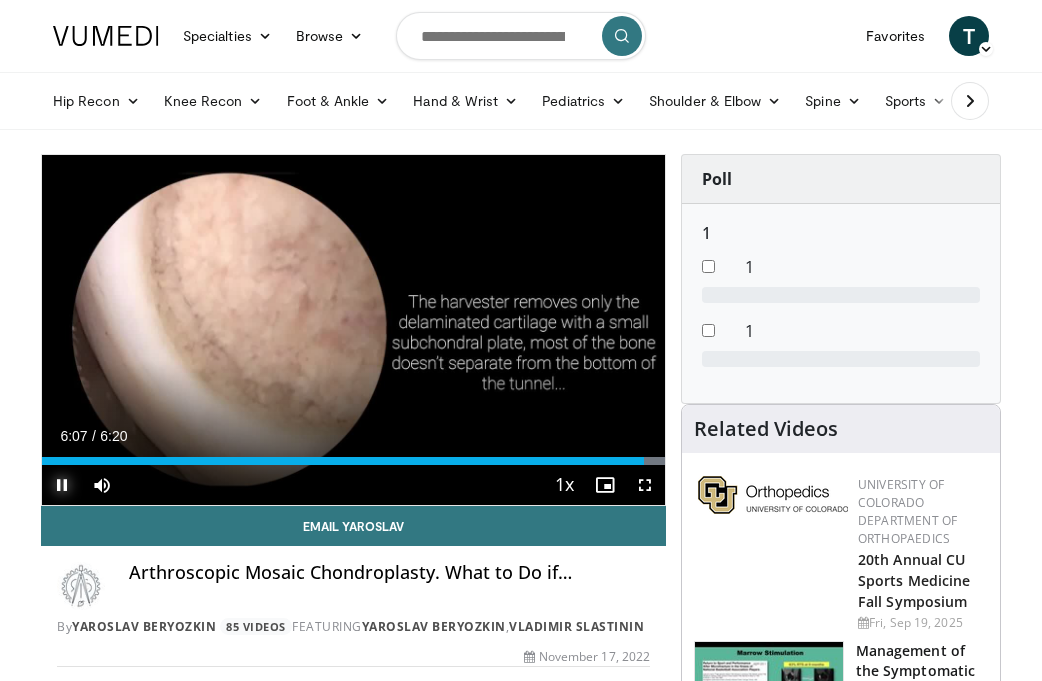 click at bounding box center [62, 485] 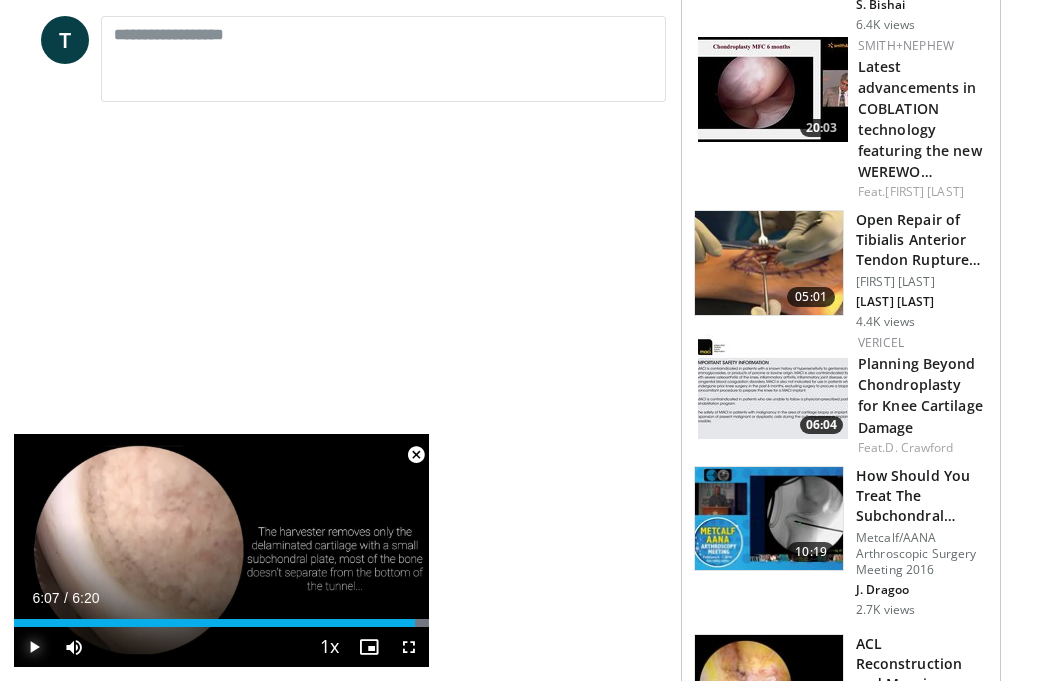 scroll, scrollTop: 1060, scrollLeft: 0, axis: vertical 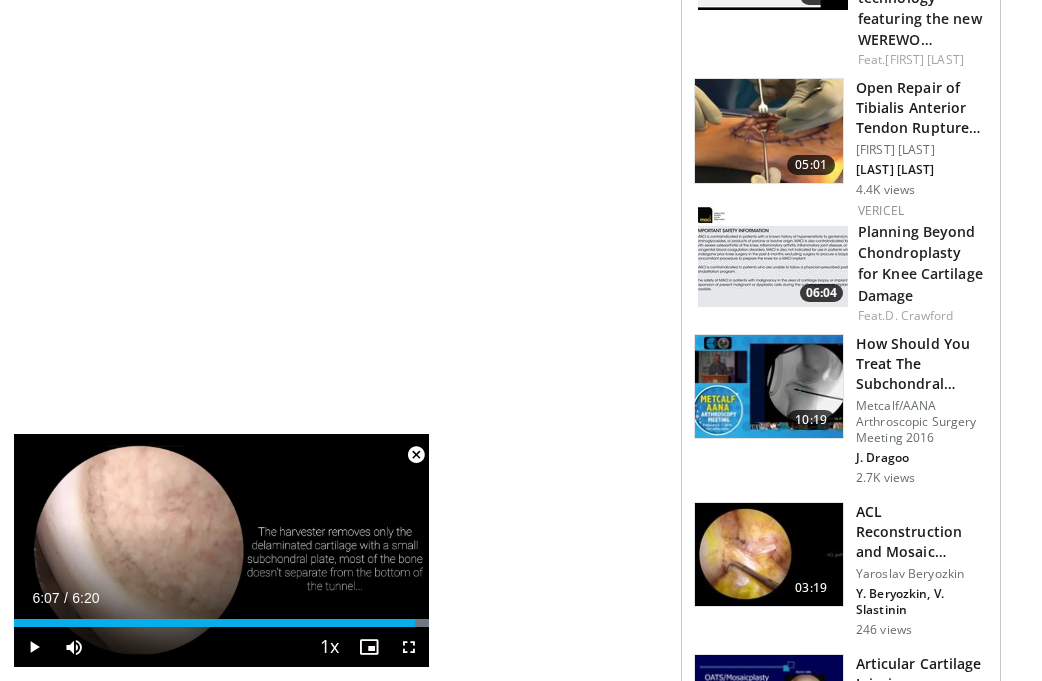 click at bounding box center (416, 455) 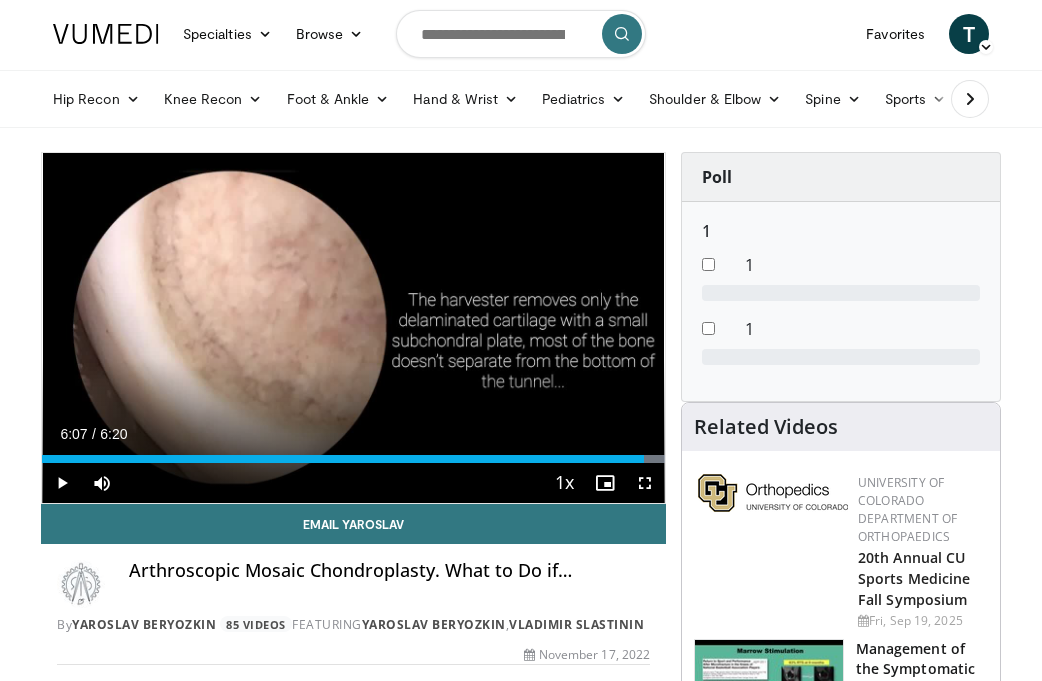 scroll, scrollTop: 0, scrollLeft: 0, axis: both 